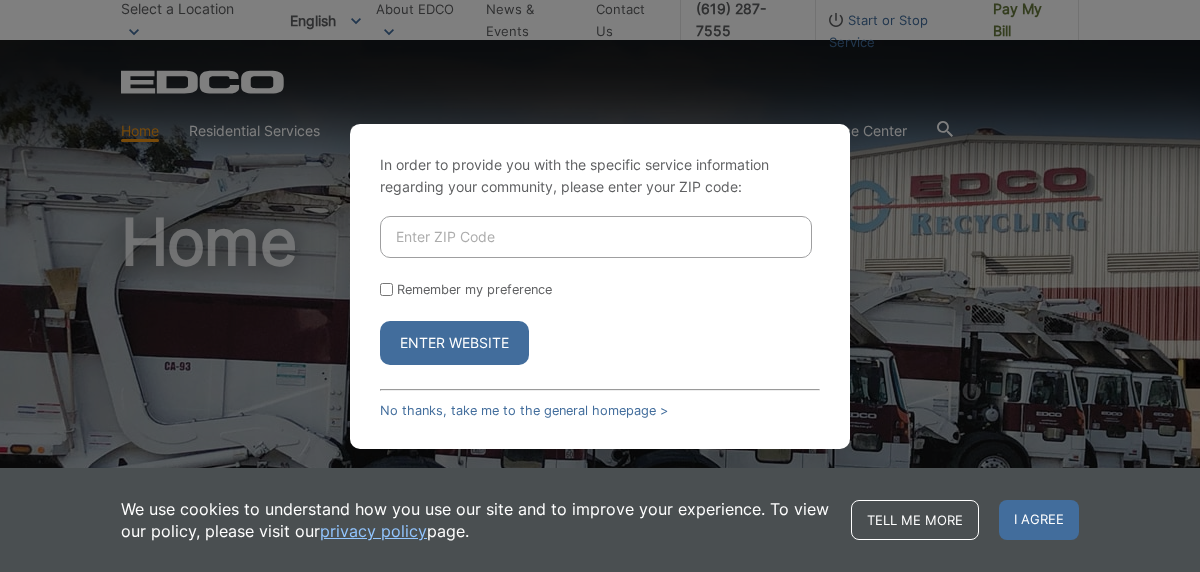 scroll, scrollTop: 0, scrollLeft: 0, axis: both 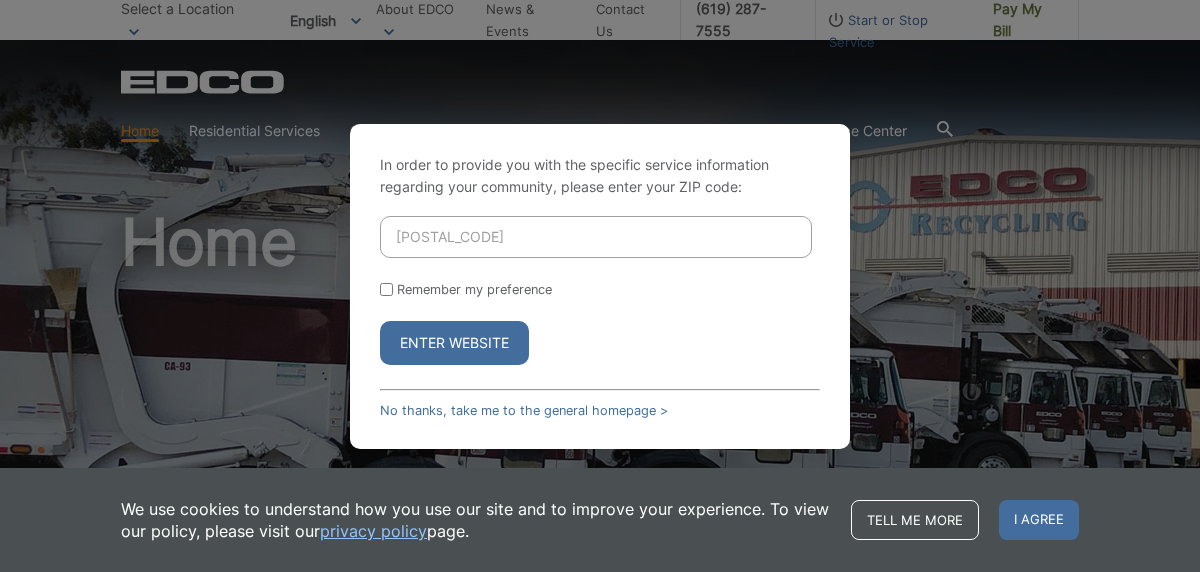 type on "91941" 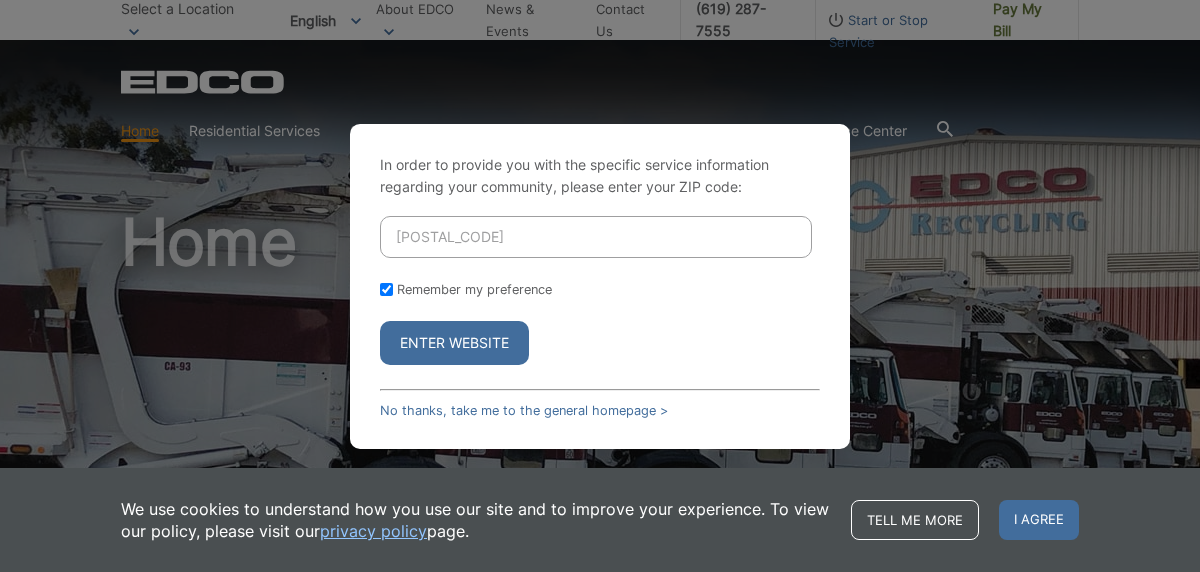 checkbox on "true" 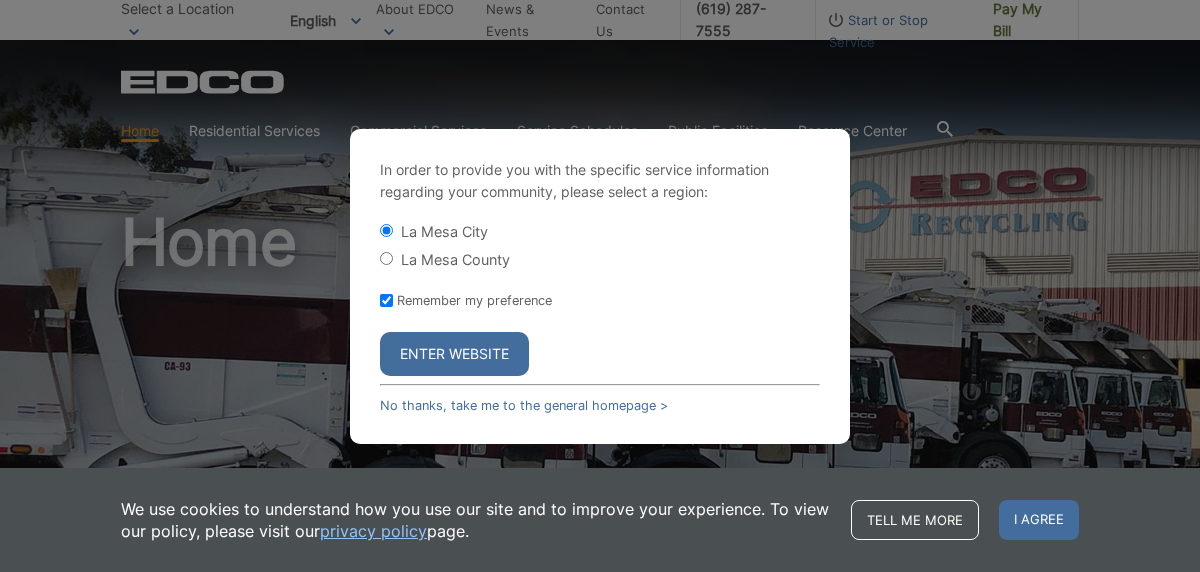 click on "Enter Website" at bounding box center [454, 354] 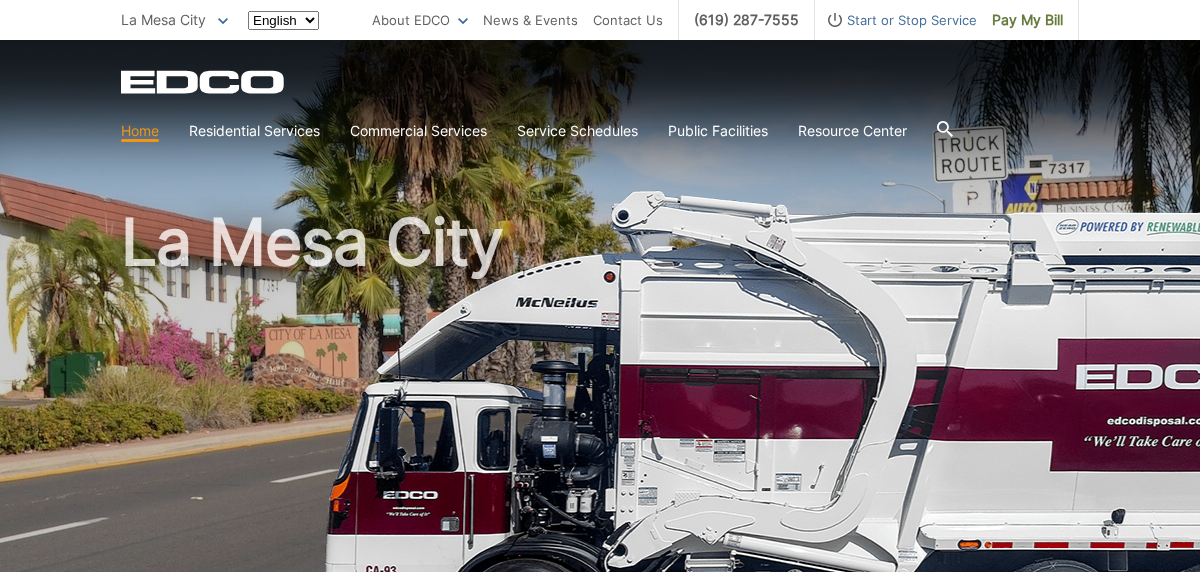 scroll, scrollTop: 0, scrollLeft: 0, axis: both 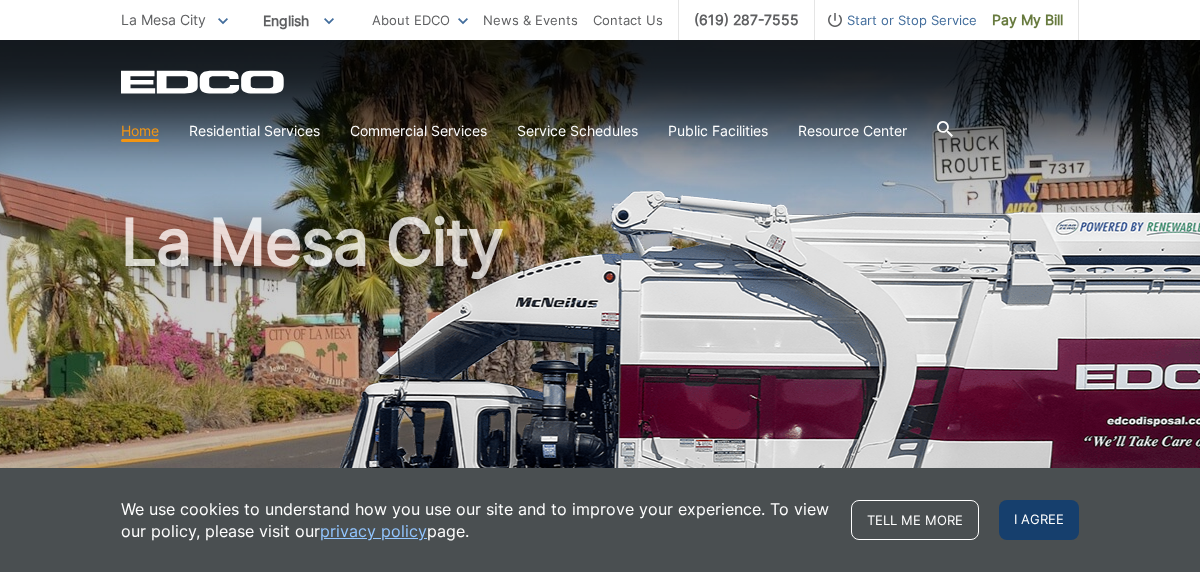 click on "I agree" at bounding box center [1039, 520] 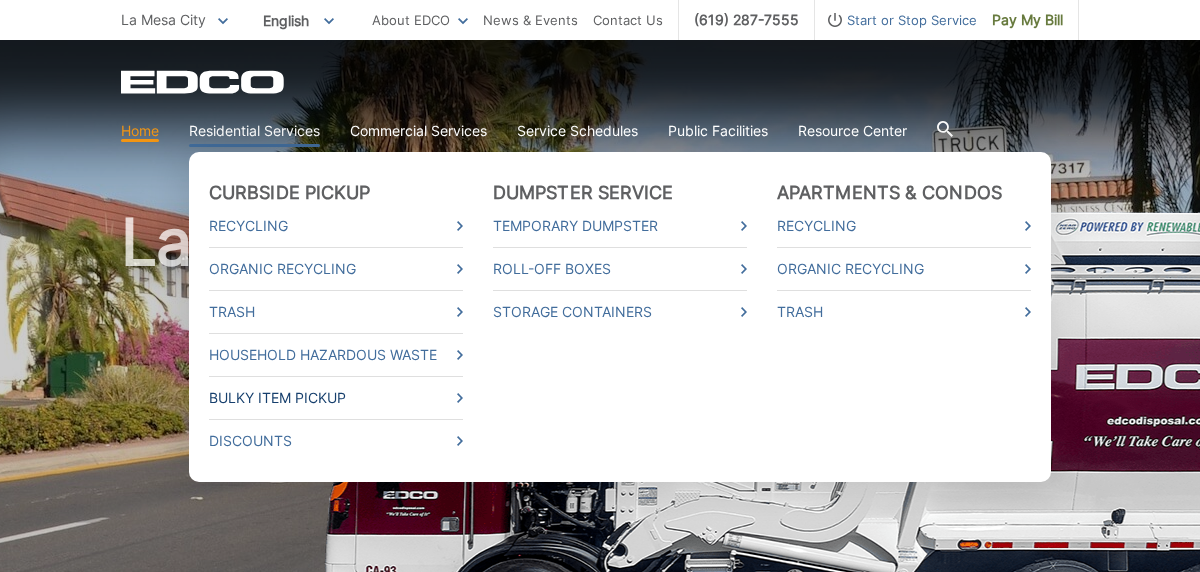 click on "Bulky Item Pickup" at bounding box center (336, 398) 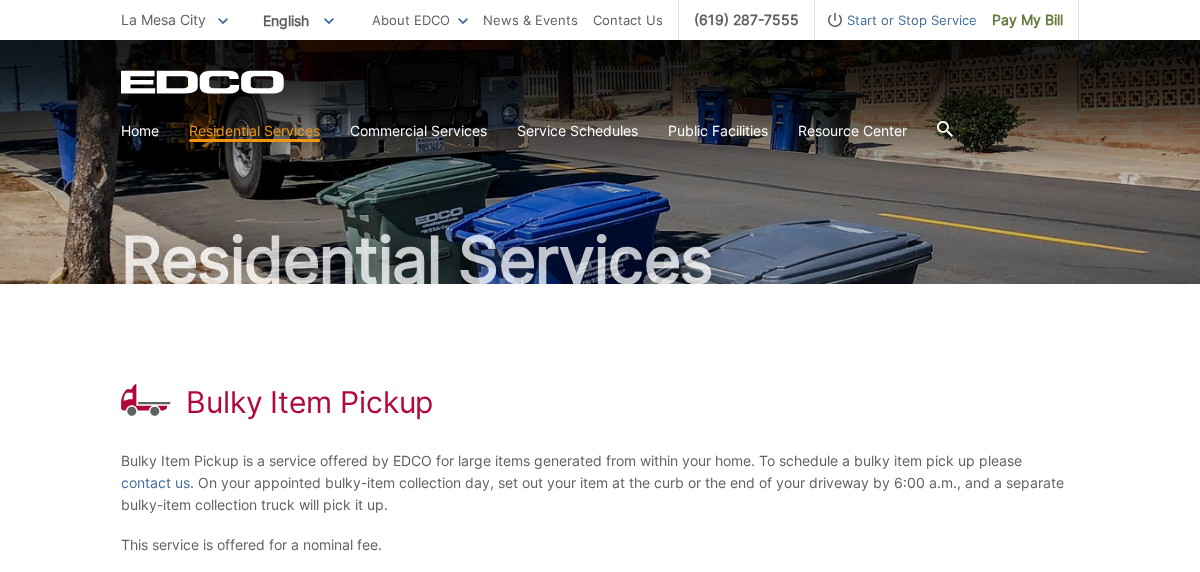 scroll, scrollTop: 64, scrollLeft: 0, axis: vertical 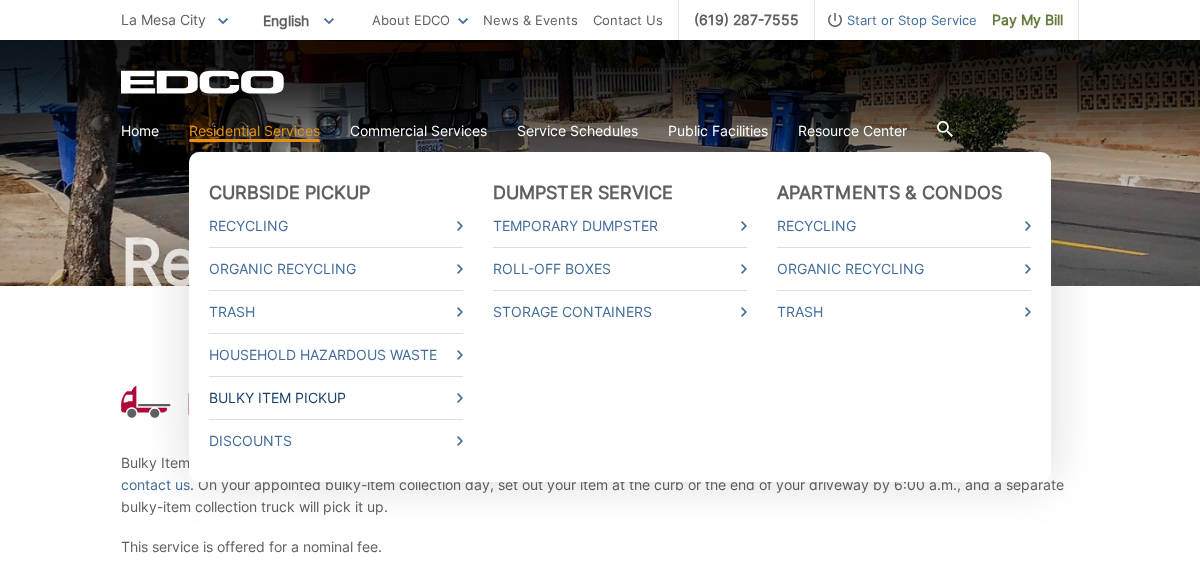 click on "Bulky Item Pickup" at bounding box center (336, 398) 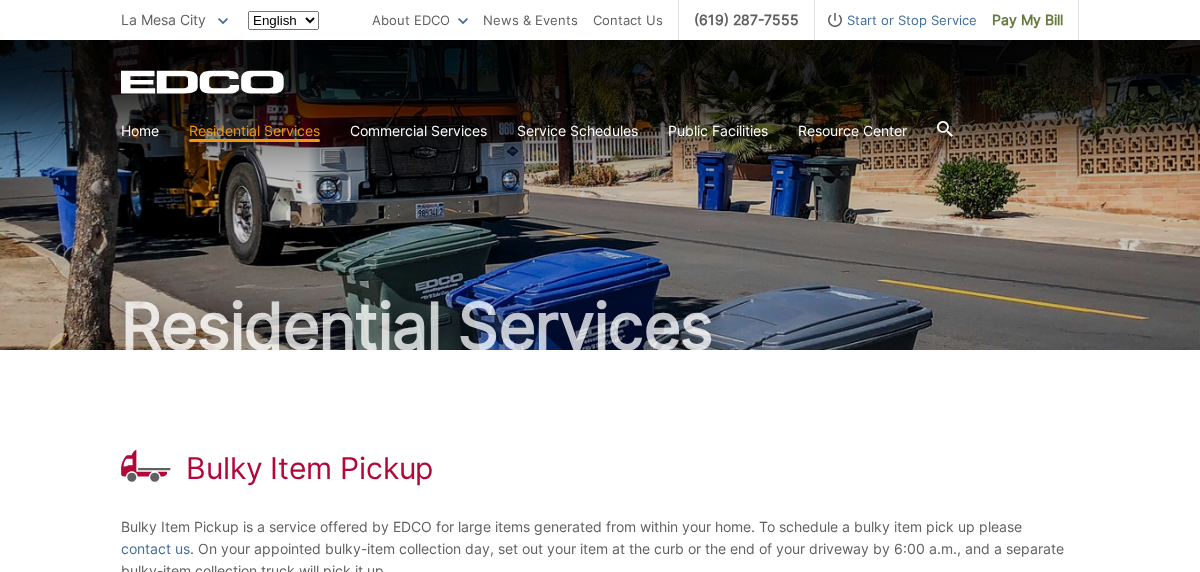 scroll, scrollTop: 0, scrollLeft: 0, axis: both 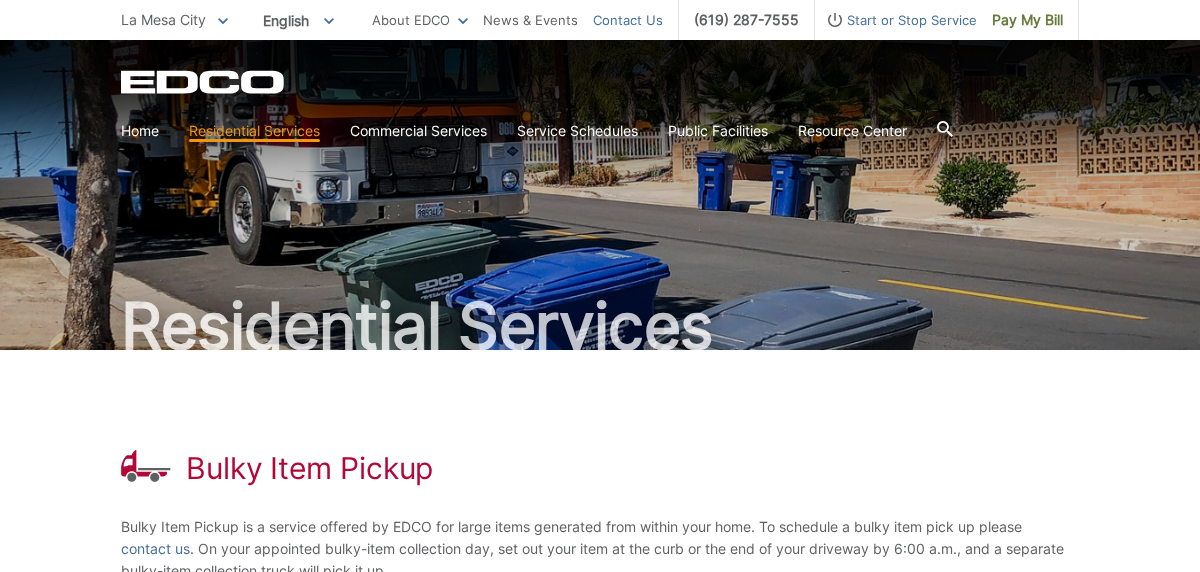 click on "Contact Us" at bounding box center [628, 20] 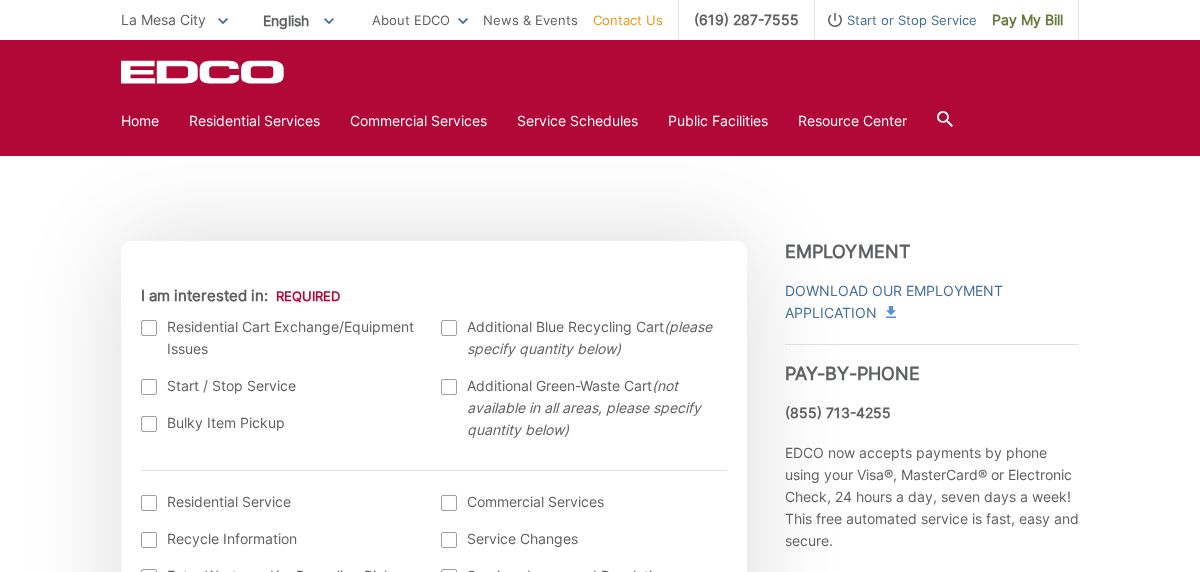 scroll, scrollTop: 526, scrollLeft: 0, axis: vertical 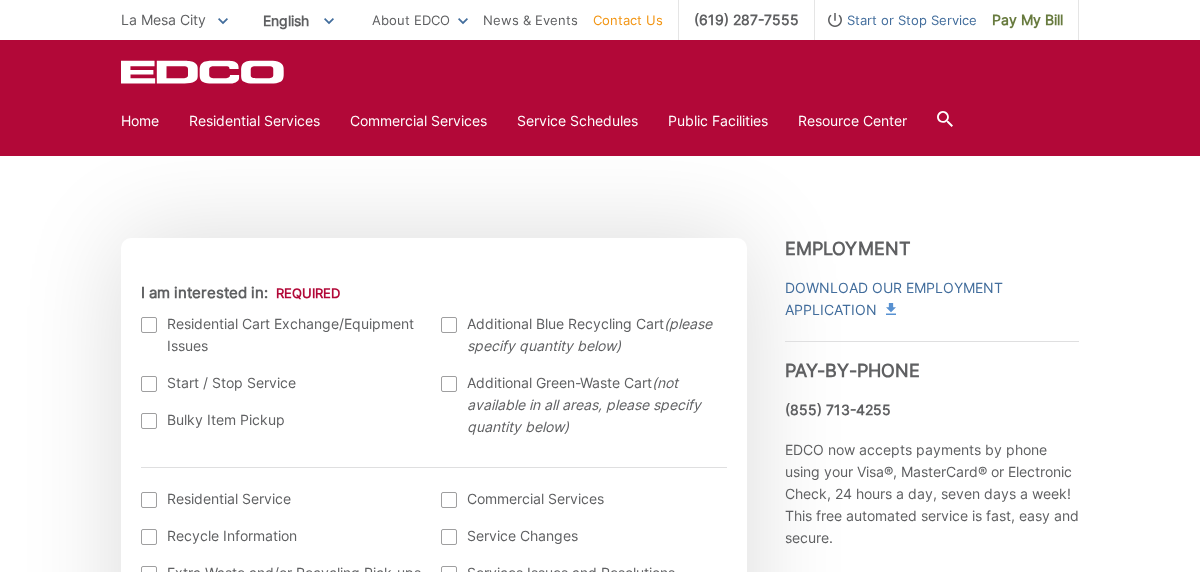 click at bounding box center (149, 421) 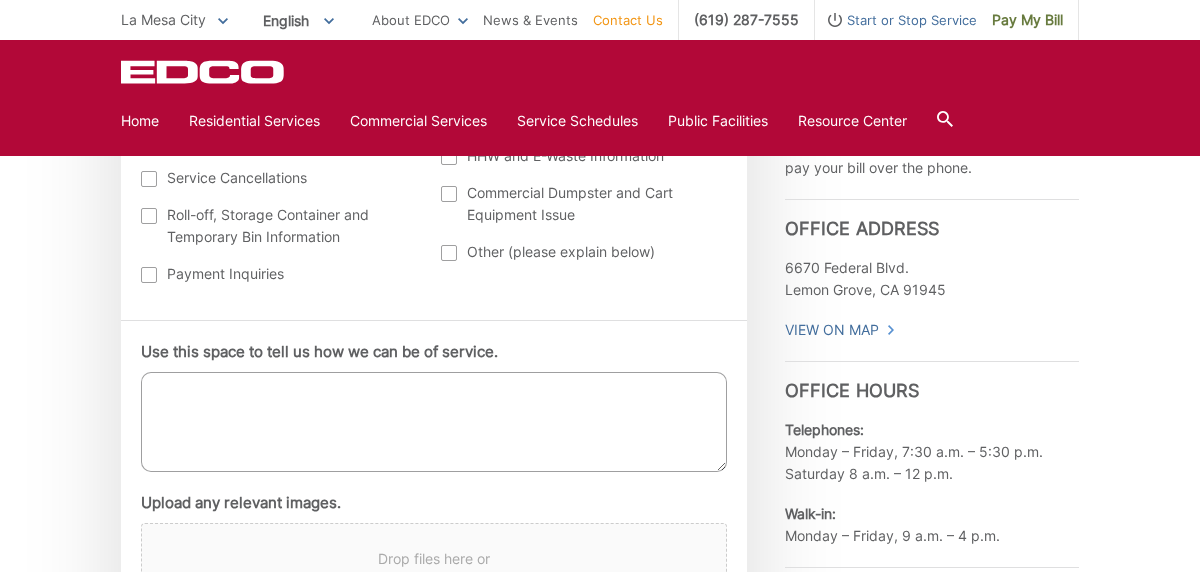 scroll, scrollTop: 983, scrollLeft: 0, axis: vertical 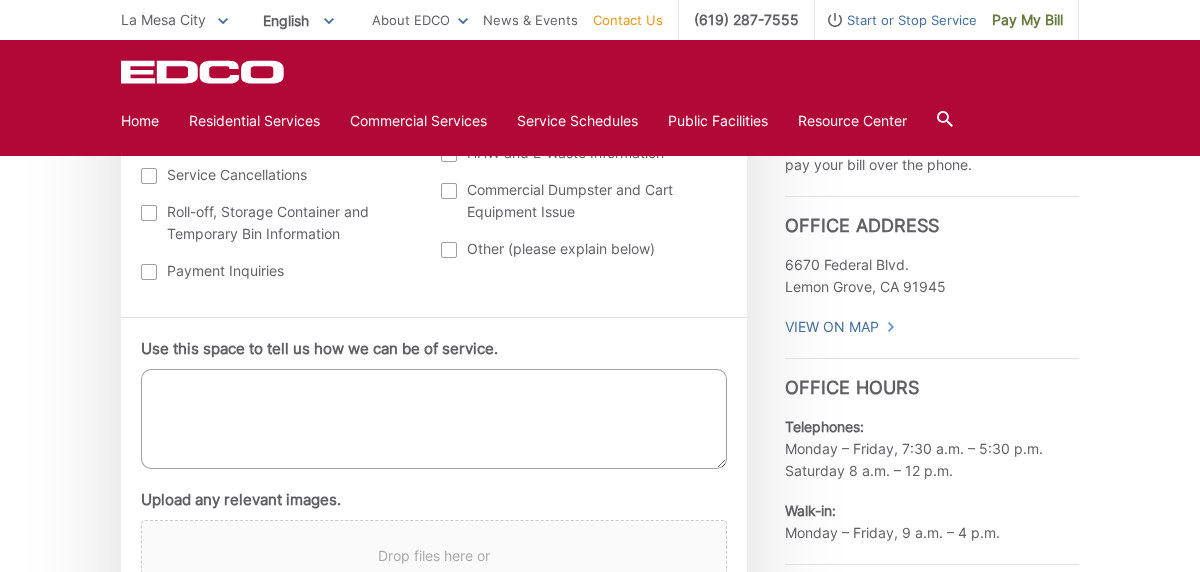 click on "Use this space to tell us how we can be of service." at bounding box center (434, 419) 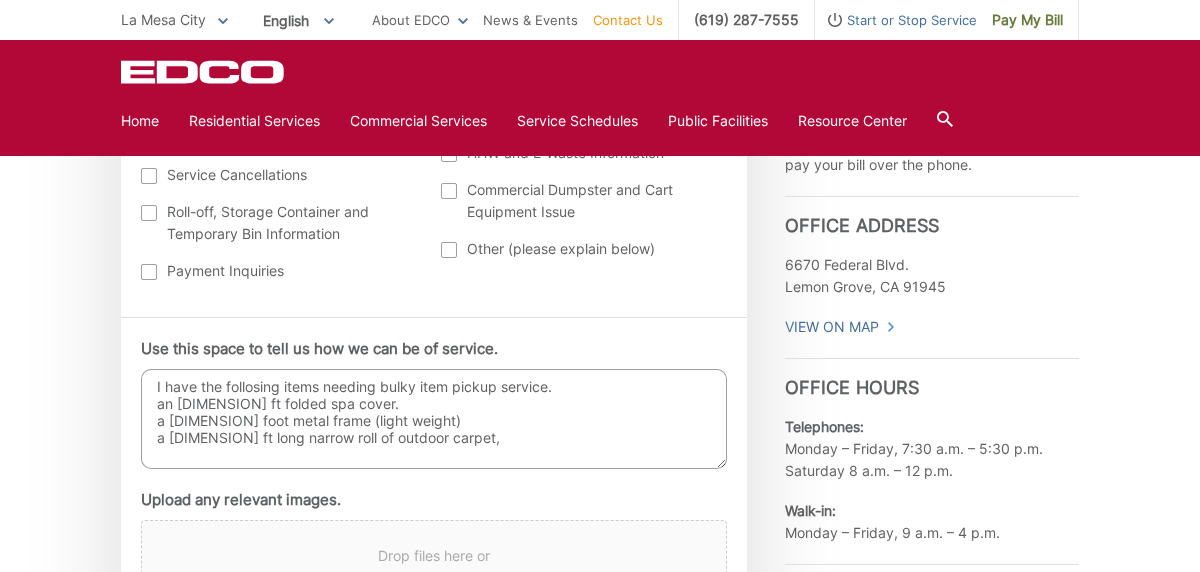 click on "I have the follosing items needing bulky item pickup service.
an [DIMENSION] ft folded spa cover.
a [DIMENSION] foot metal frame (light weight)
a [DIMENSION] ft long narrow roll of outdoor carpet," at bounding box center (434, 419) 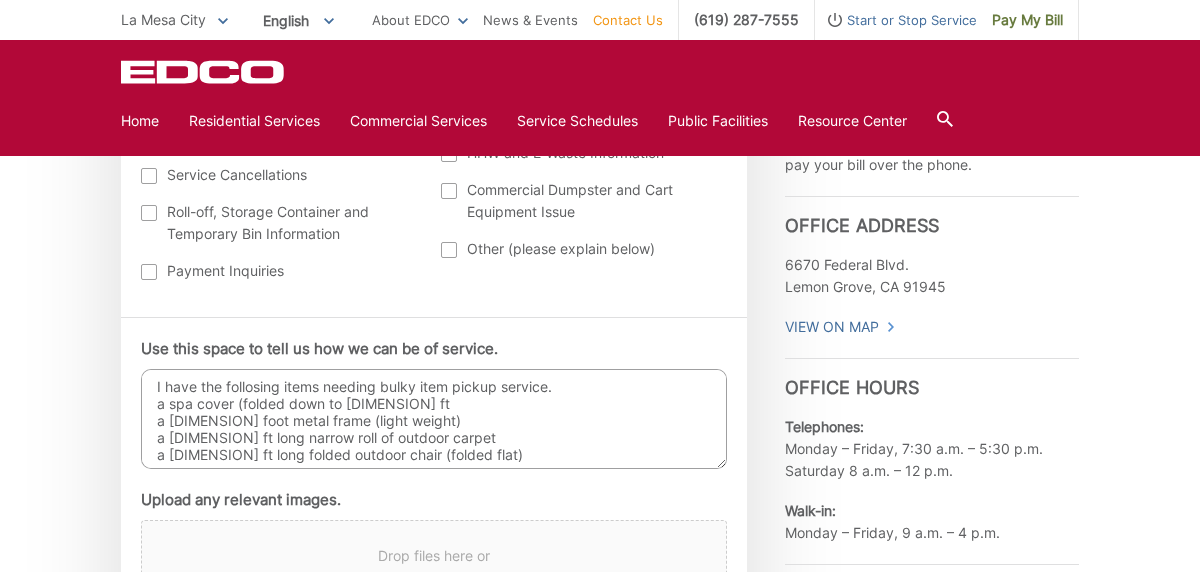 scroll, scrollTop: 3, scrollLeft: 0, axis: vertical 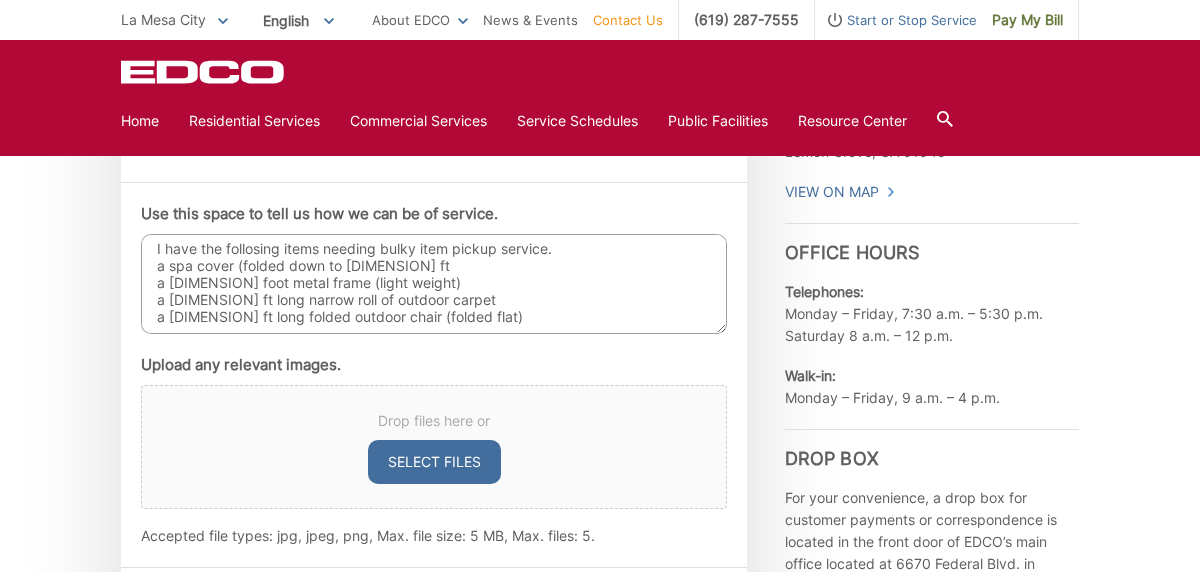 type on "I have the follosing items needing bulky item pickup service.
a spa cover (folded down to [DIMENSION] ft
a [DIMENSION] foot metal frame (light weight)
a [DIMENSION] ft long narrow roll of outdoor carpet
a [DIMENSION] ft long folded outdoor chair (folded flat)" 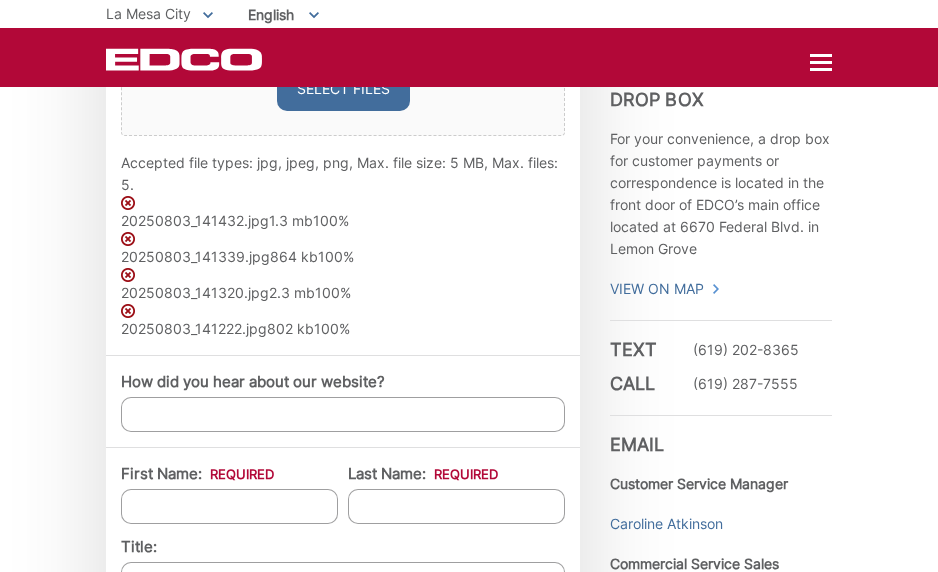 scroll, scrollTop: 1461, scrollLeft: 0, axis: vertical 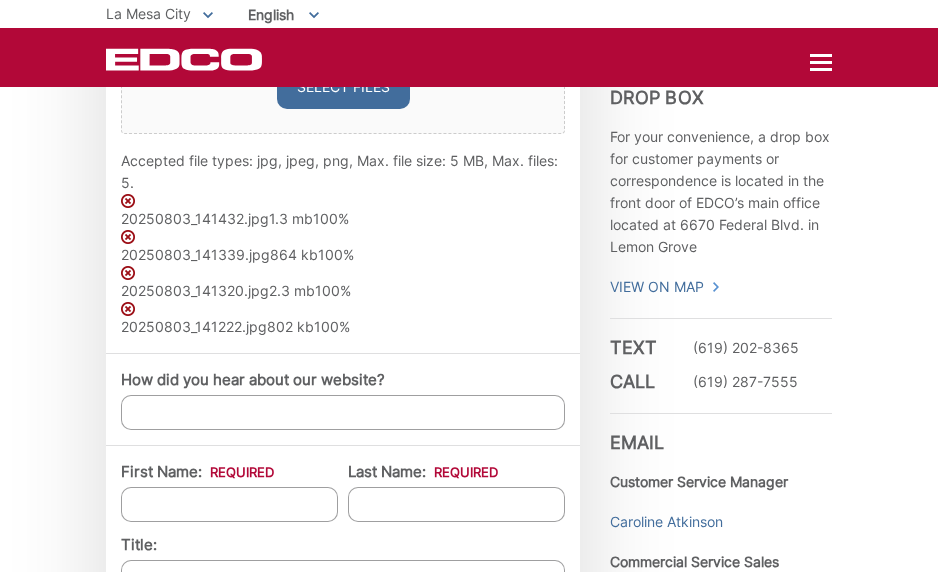 click on "How did you hear about our website?" at bounding box center [343, 412] 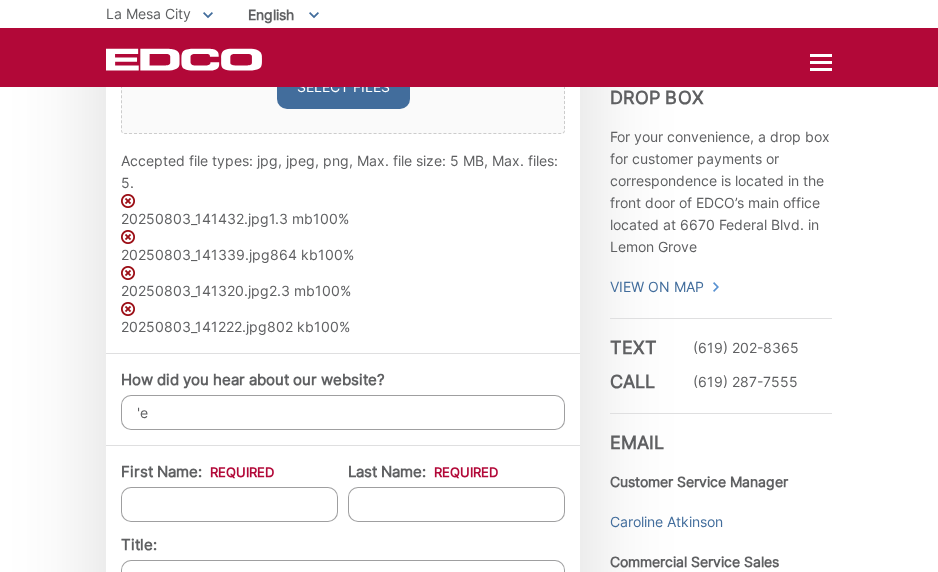 type on "'" 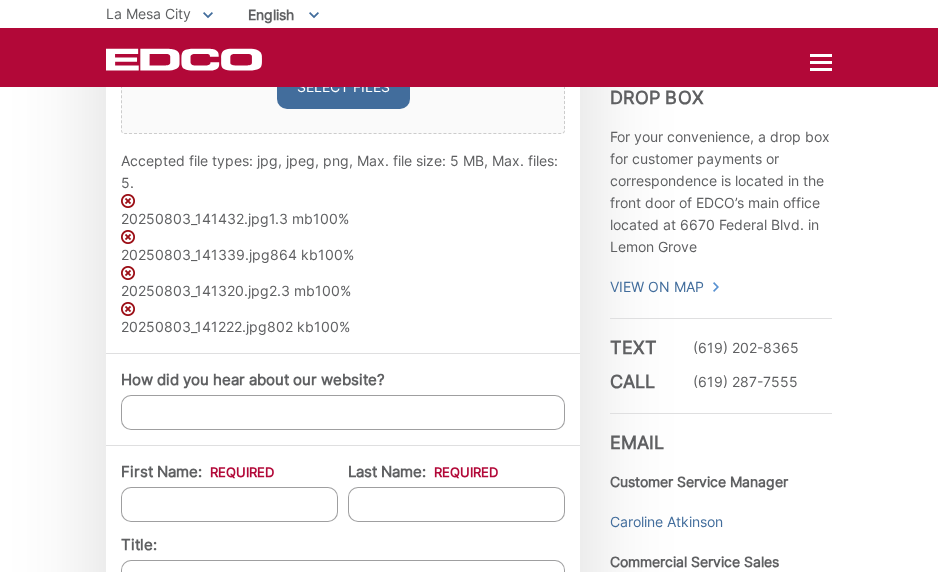 click on "Contact EDCO Today" at bounding box center [211, 1229] 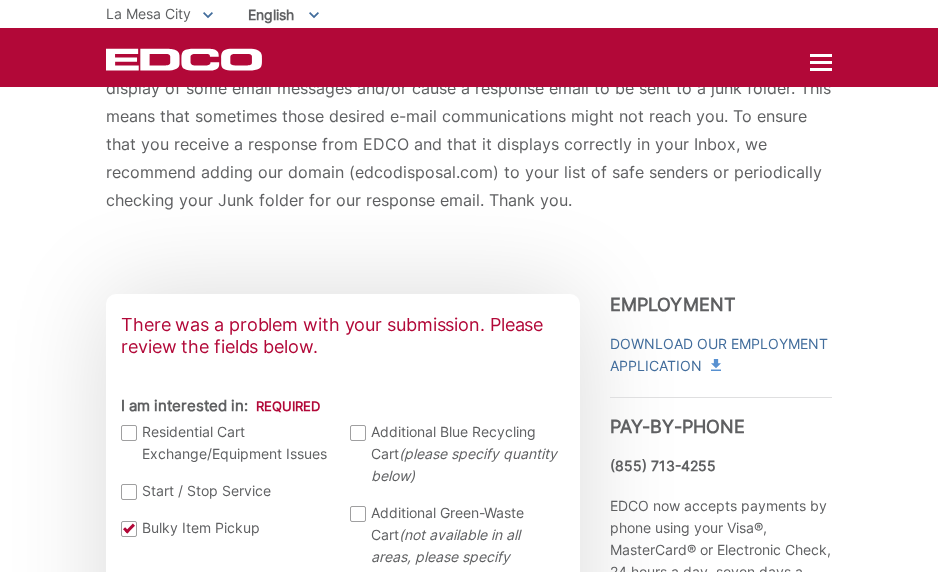 scroll, scrollTop: 343, scrollLeft: 0, axis: vertical 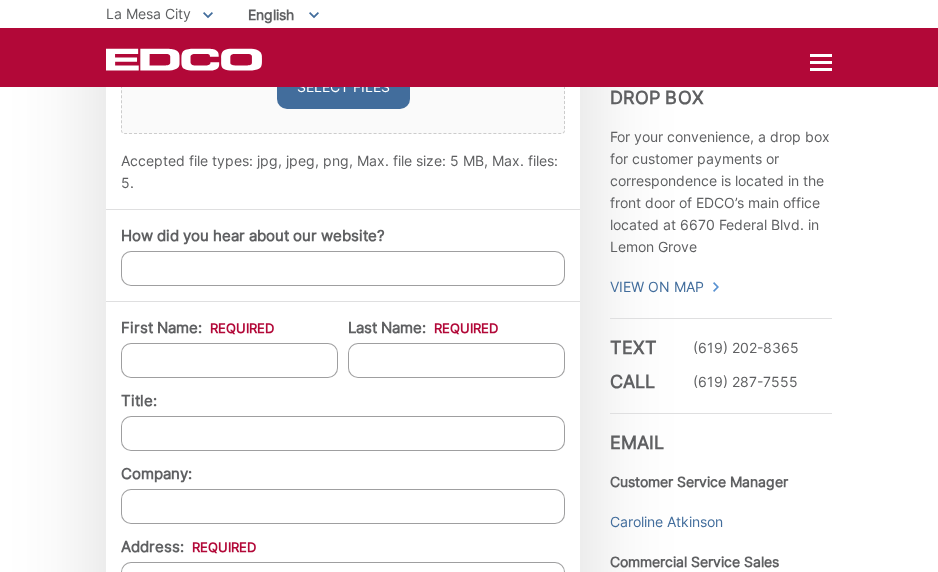 click on "How did you hear about our website?" at bounding box center [343, 268] 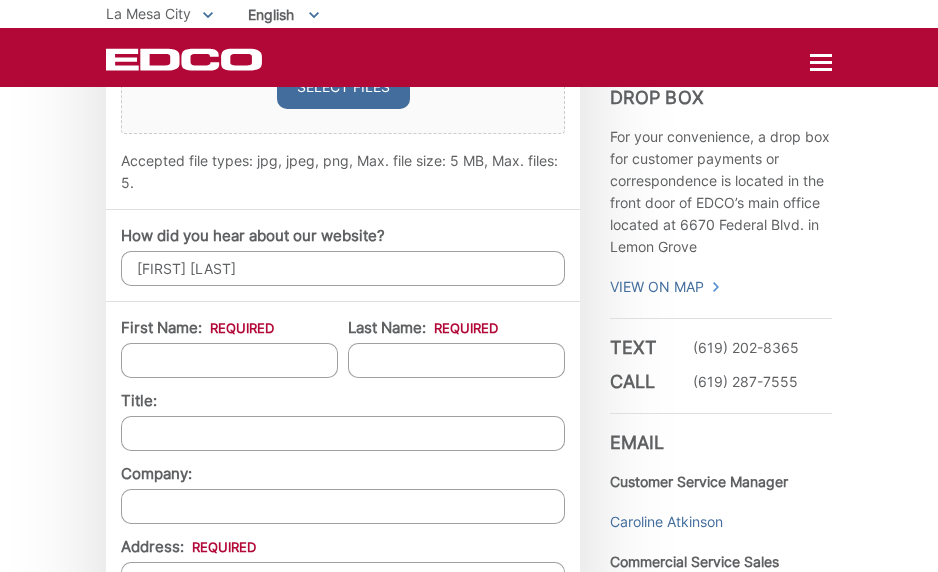 type on "EDCO is my disposal service provider." 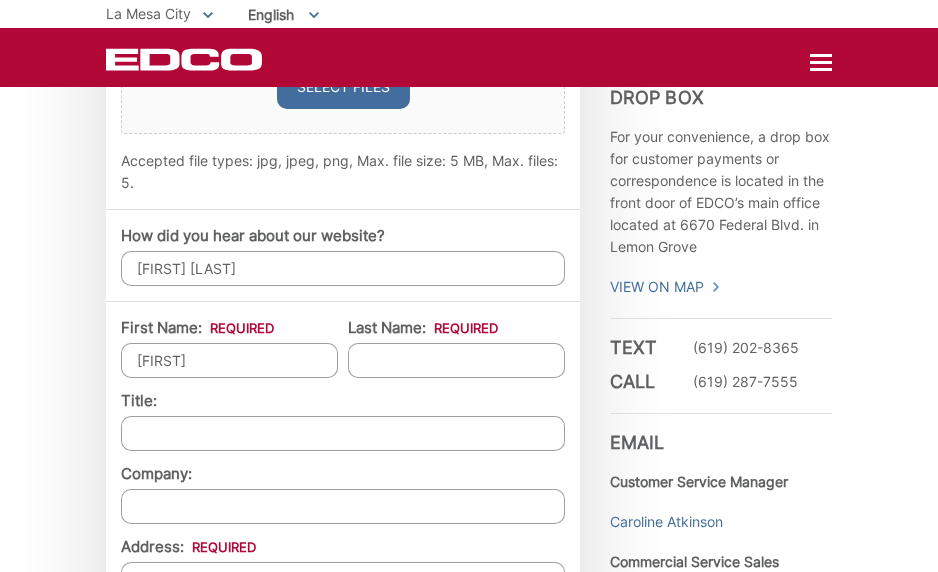 type on "David" 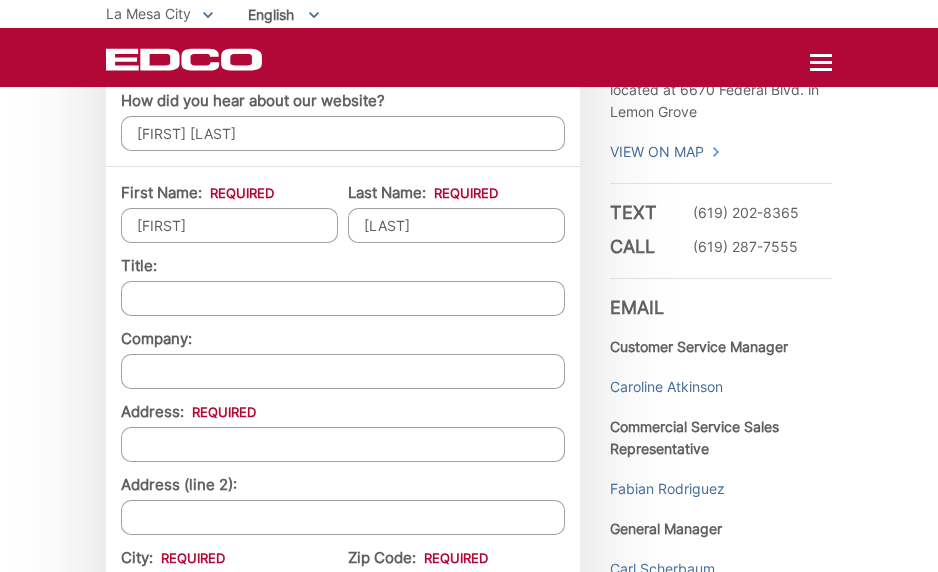 scroll, scrollTop: 1599, scrollLeft: 0, axis: vertical 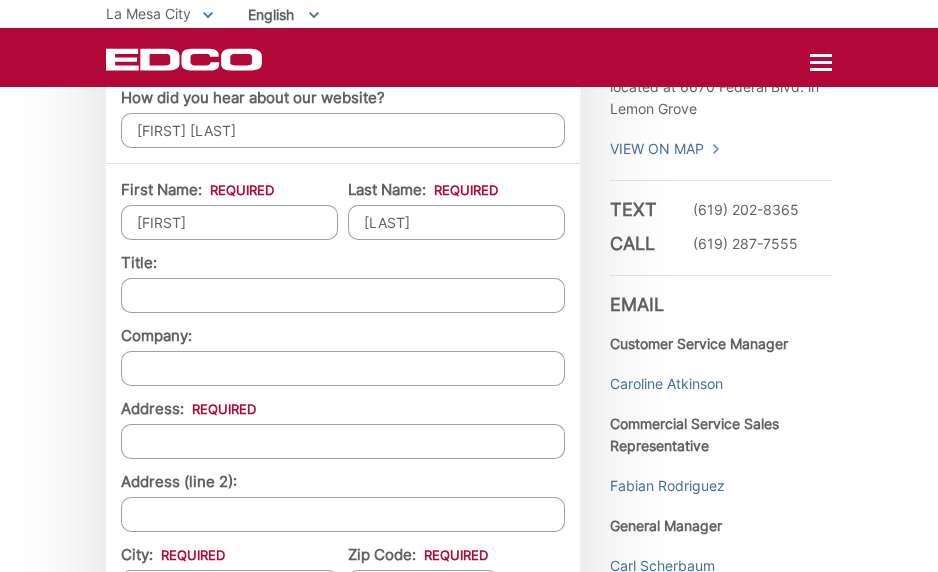 type on "Peters" 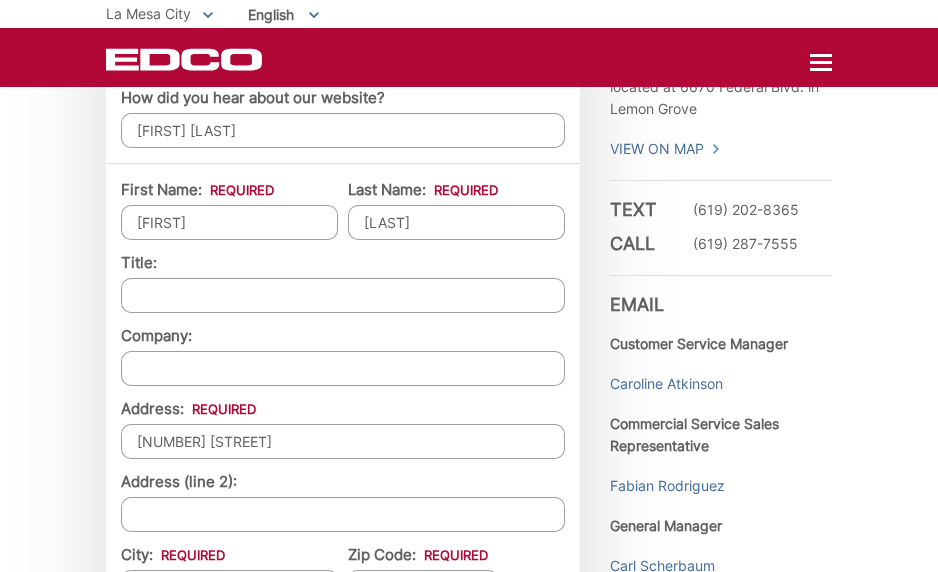 type on "4015 Agua Dulce Blvd." 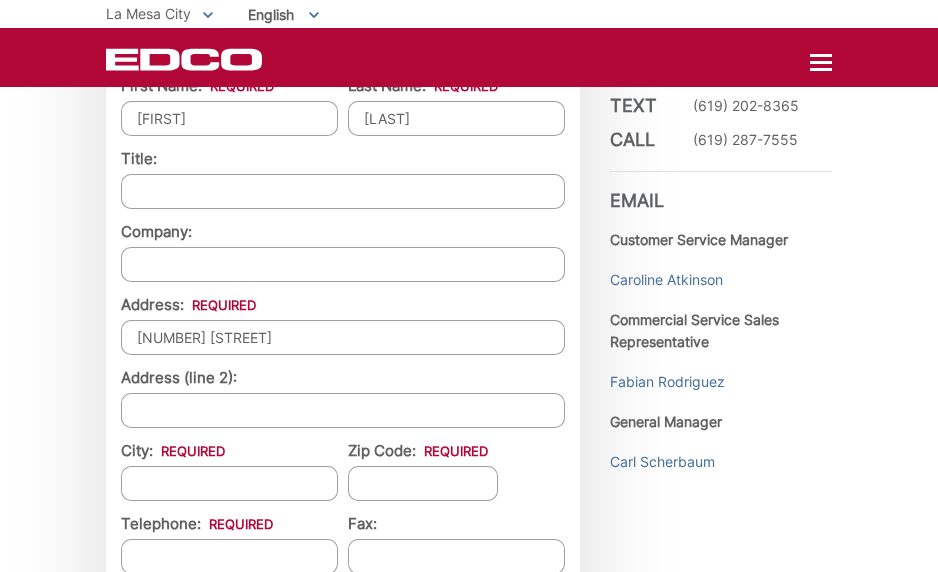 scroll, scrollTop: 1709, scrollLeft: 0, axis: vertical 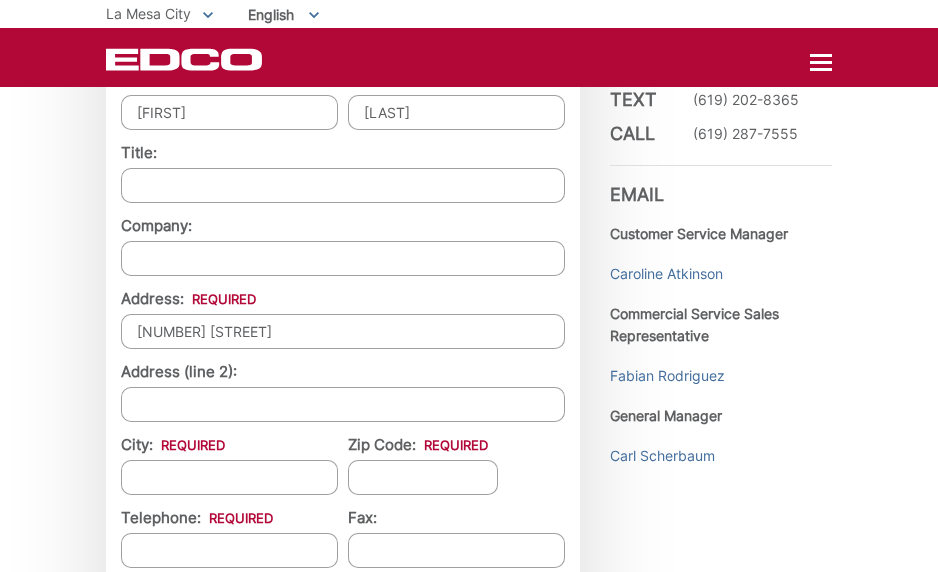 click on "City: *" at bounding box center (229, 477) 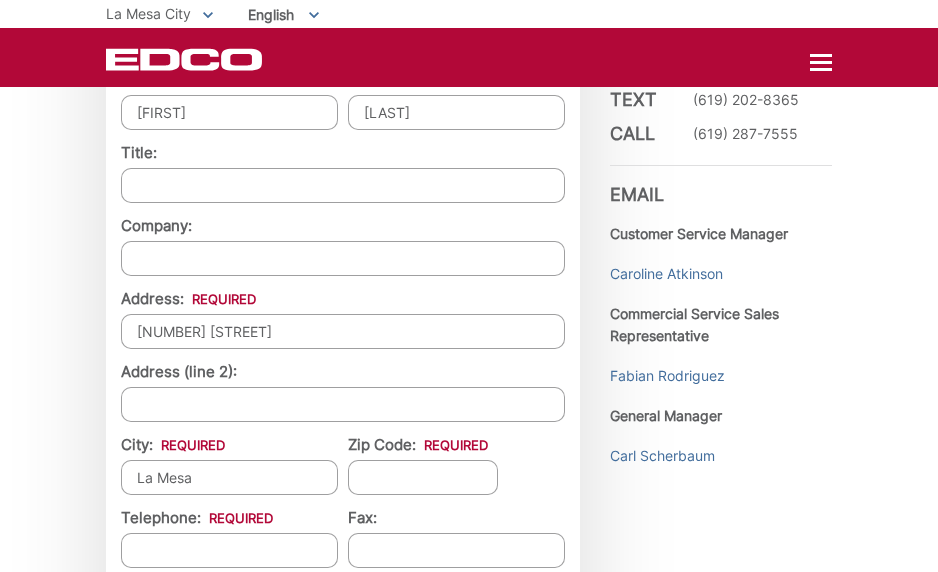 type on "La Mesa" 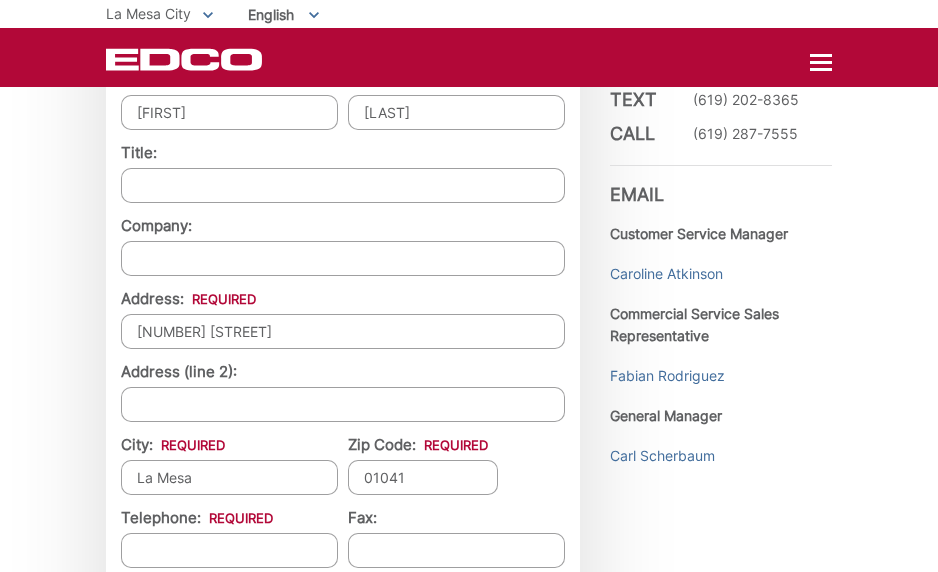 type on "01041" 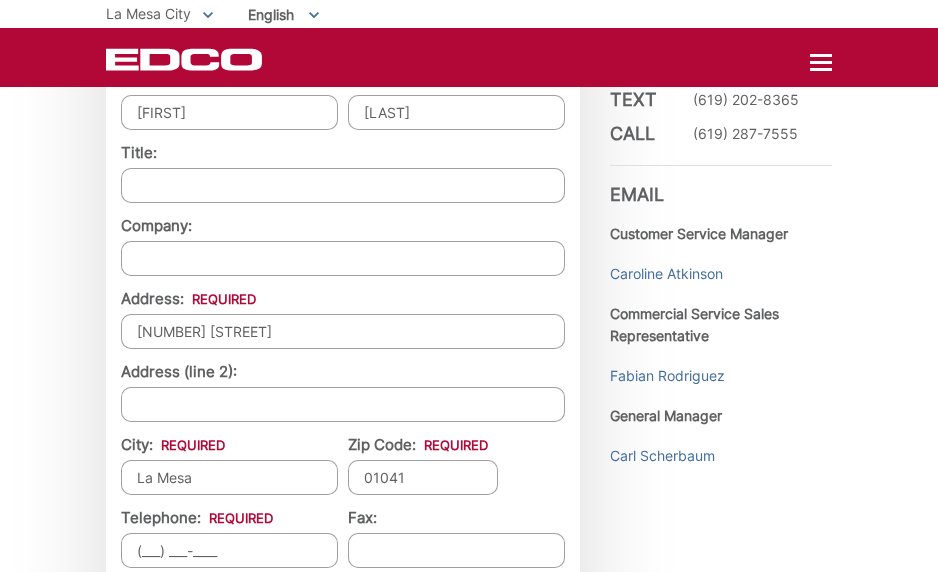 click on "(___) ___-____" at bounding box center [229, 550] 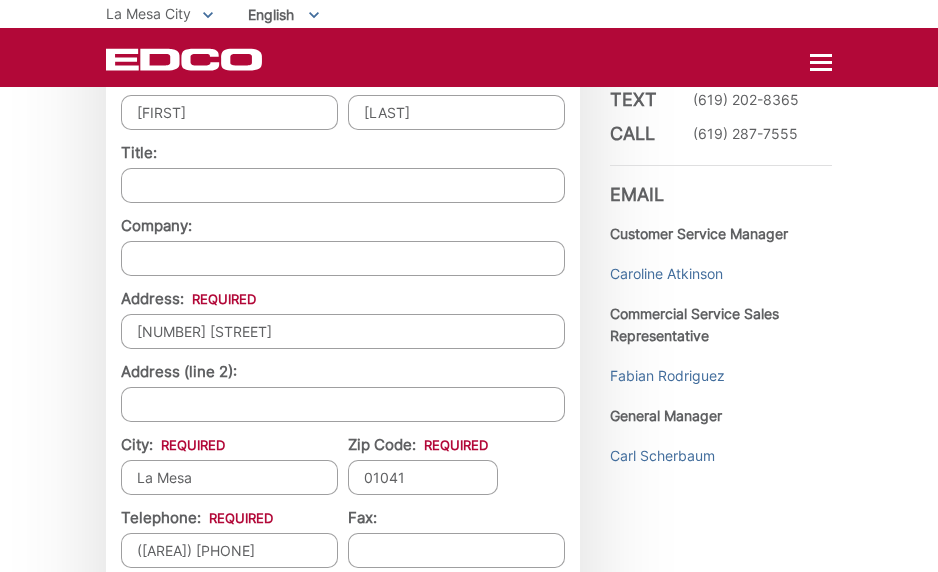 type on "(619) 994-4925" 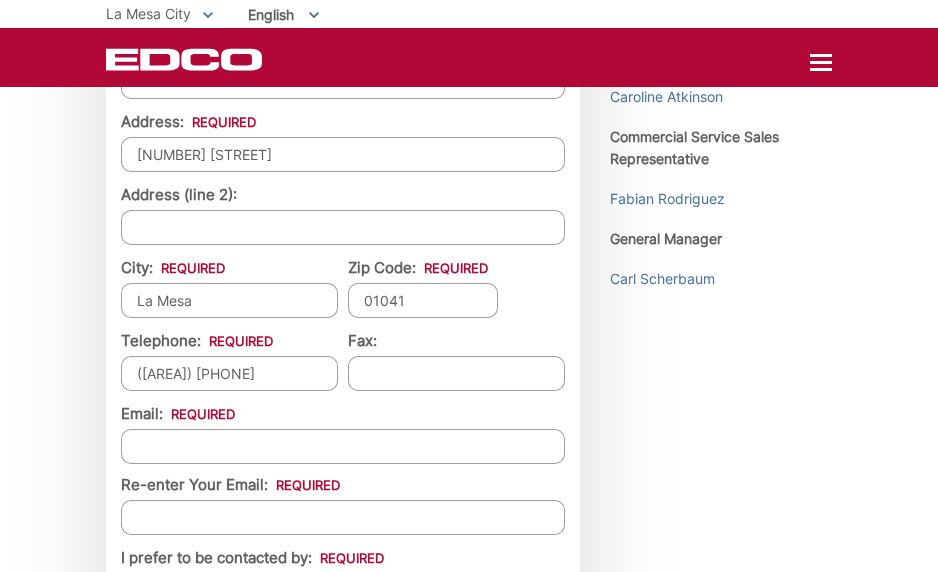scroll, scrollTop: 1892, scrollLeft: 0, axis: vertical 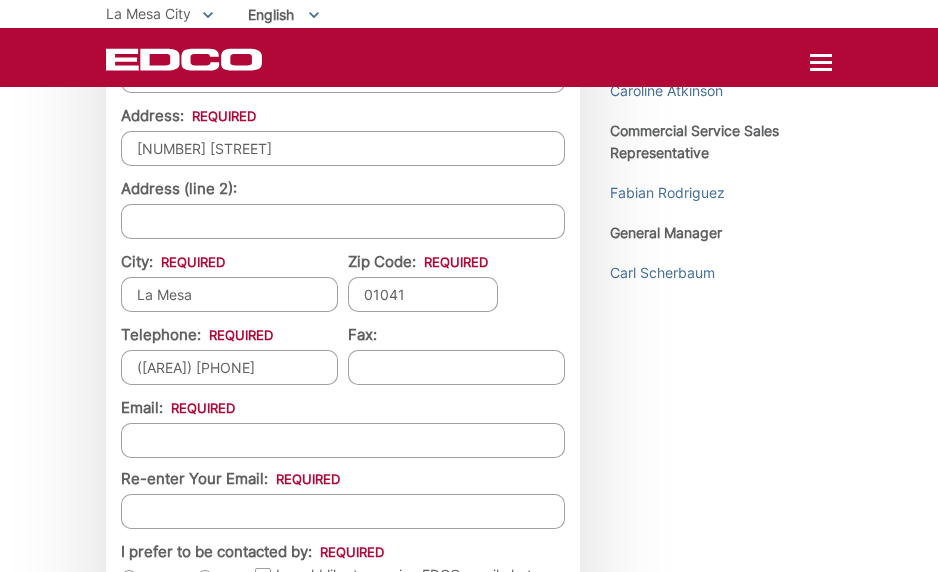 click on "Email *" at bounding box center (343, 440) 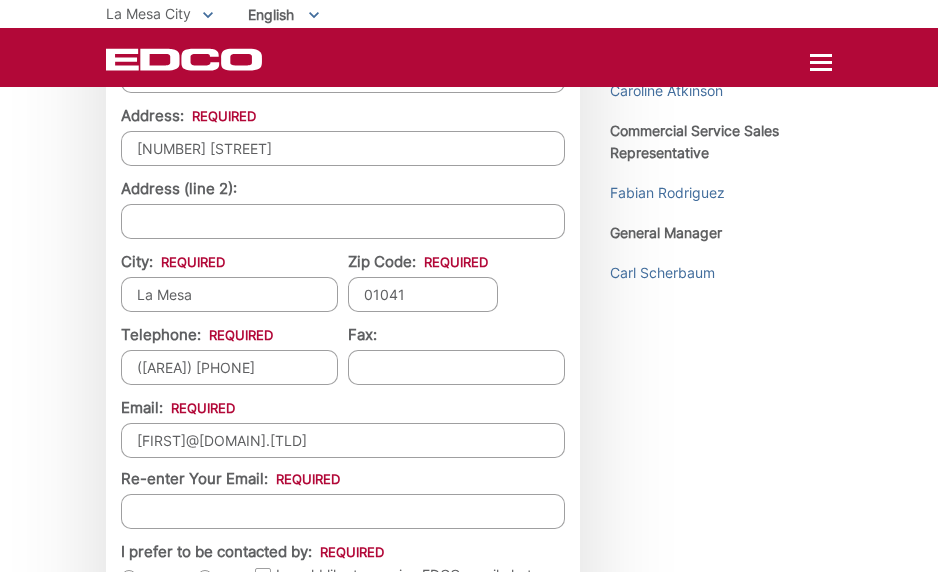 type on "davidapeters@cox.net" 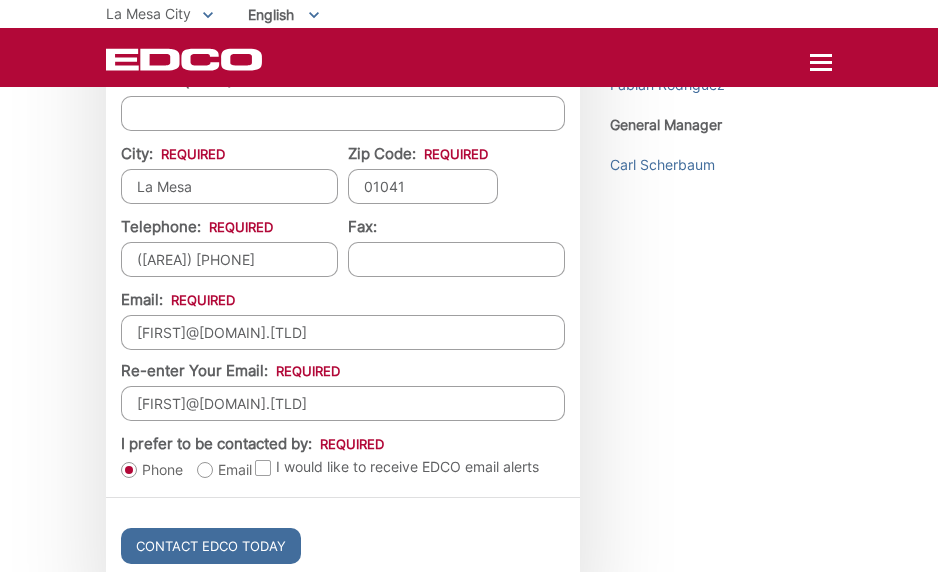 scroll, scrollTop: 2004, scrollLeft: 0, axis: vertical 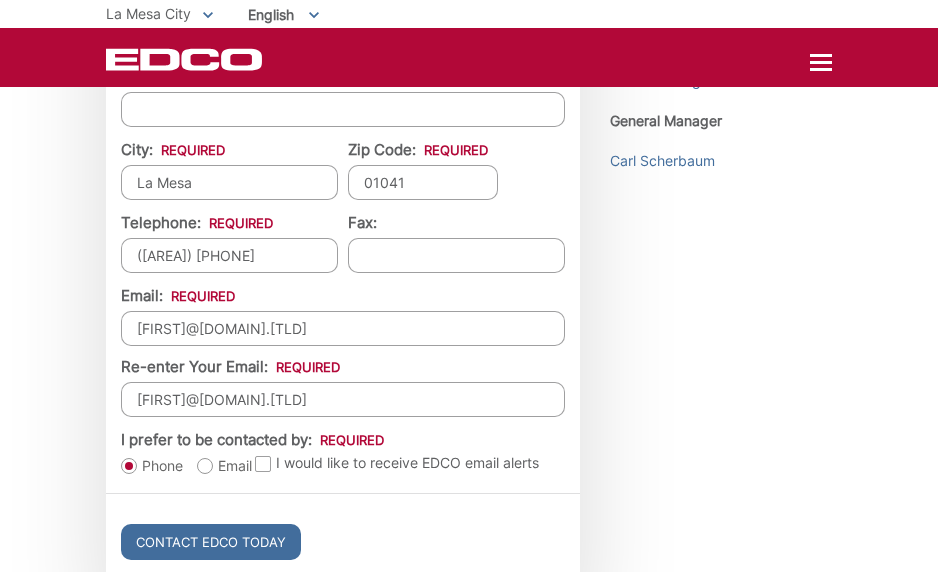 type on "davidapeters@cox.net" 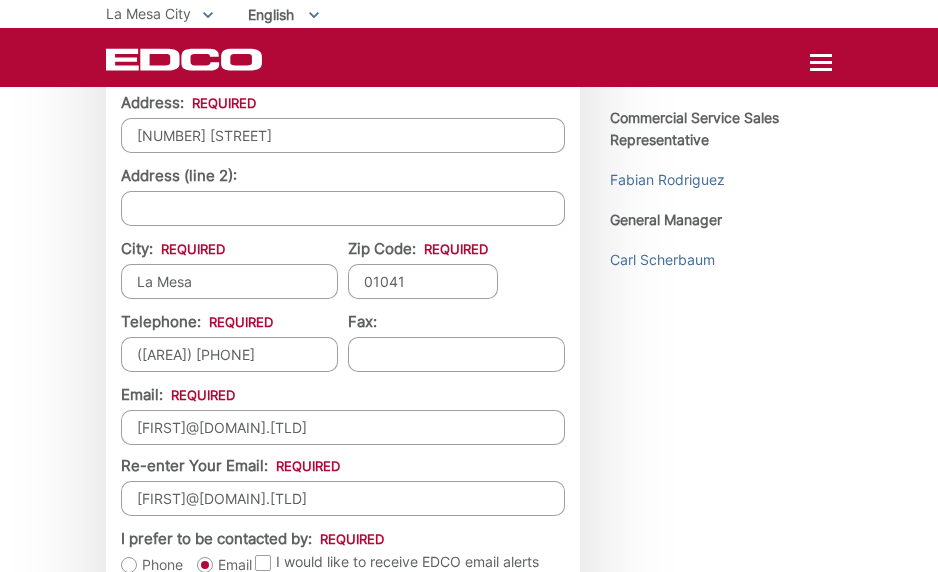 scroll, scrollTop: 1897, scrollLeft: 0, axis: vertical 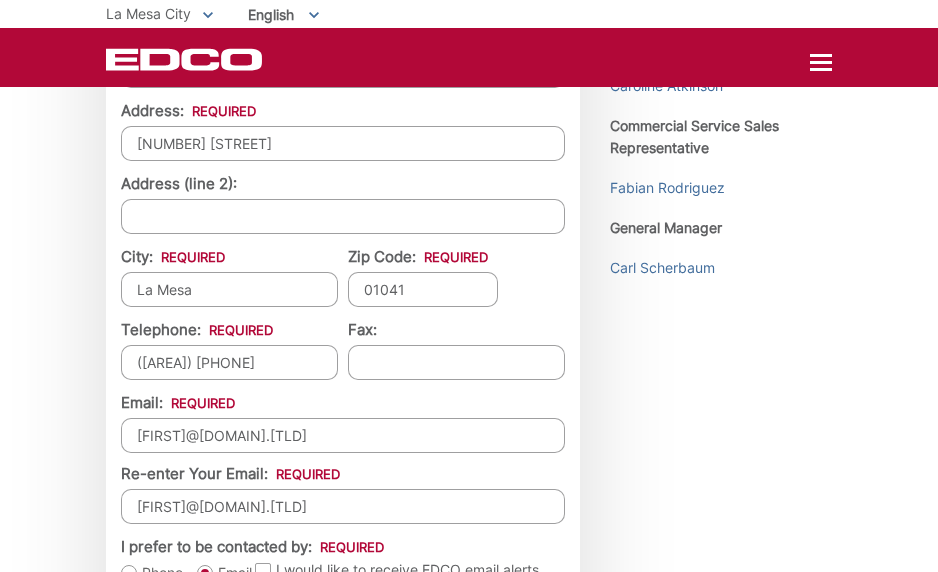 click on "01041" at bounding box center [423, 289] 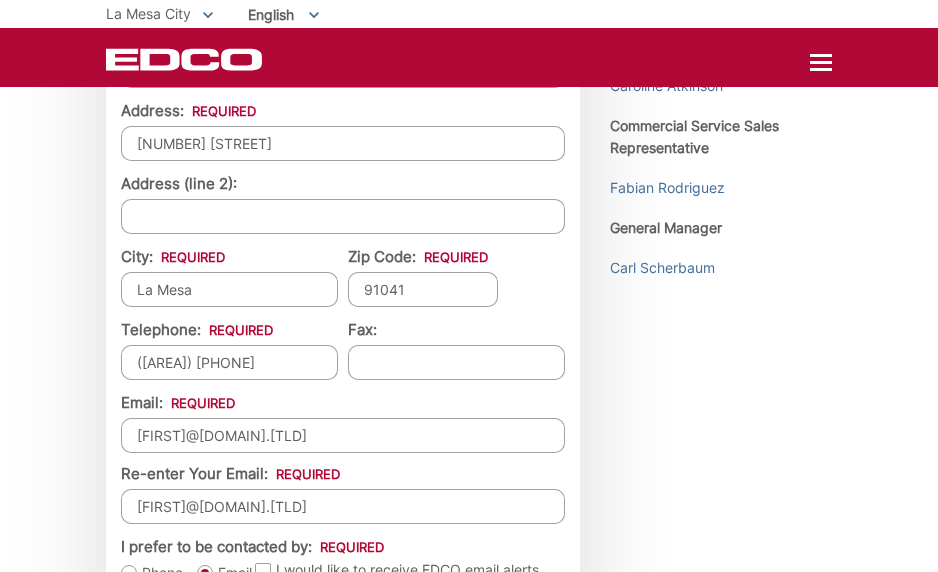 click on "91041" at bounding box center [423, 289] 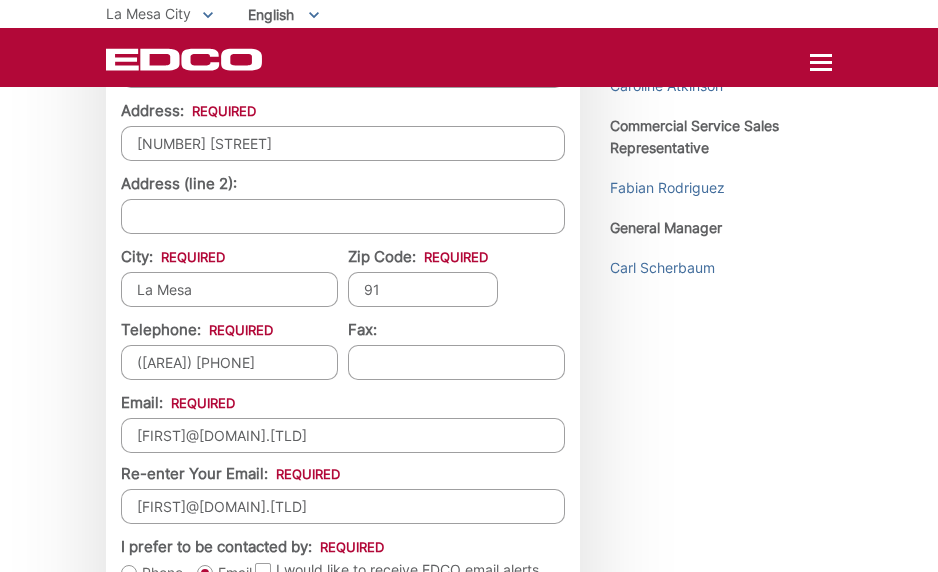 type on "9" 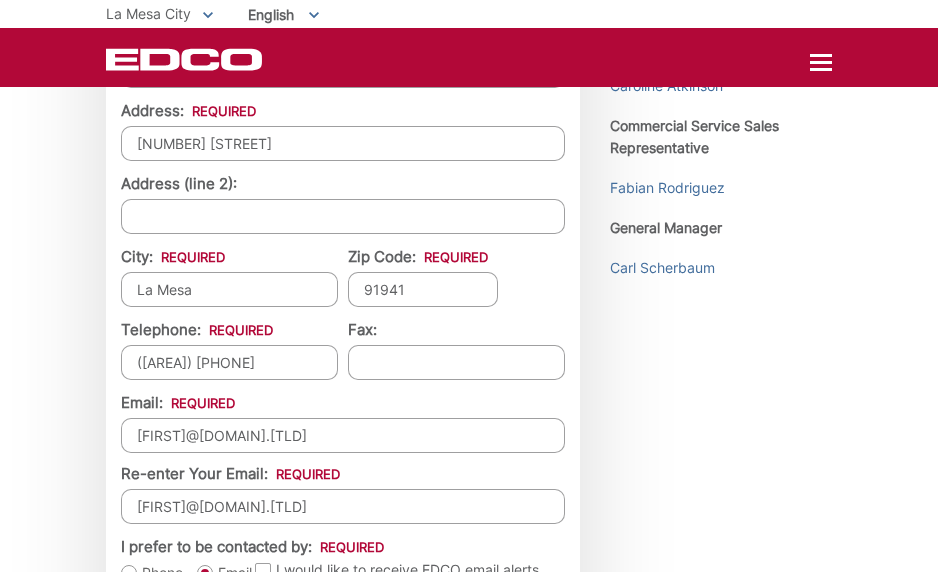 type on "91941" 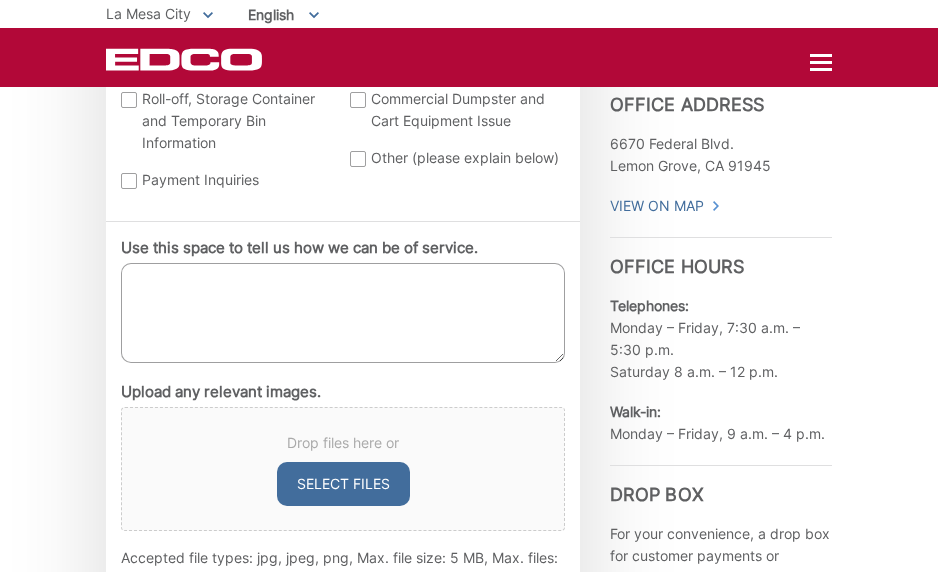 scroll, scrollTop: 1065, scrollLeft: 0, axis: vertical 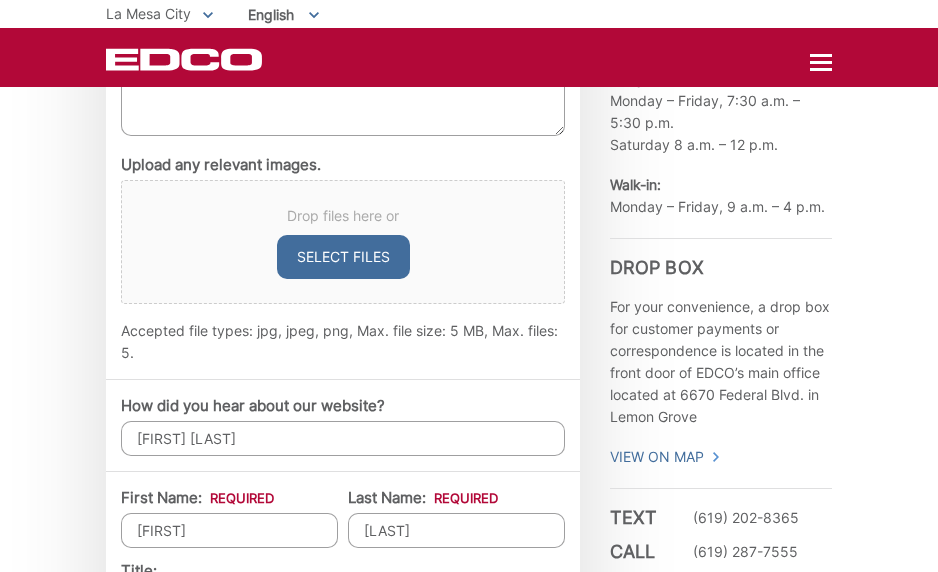 click on "Select files" at bounding box center [343, 257] 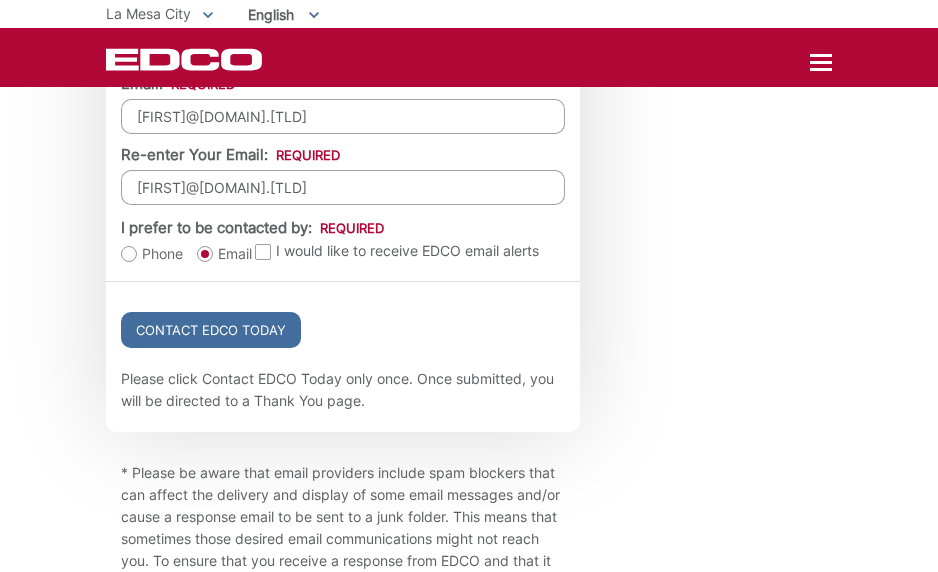 scroll, scrollTop: 2368, scrollLeft: 0, axis: vertical 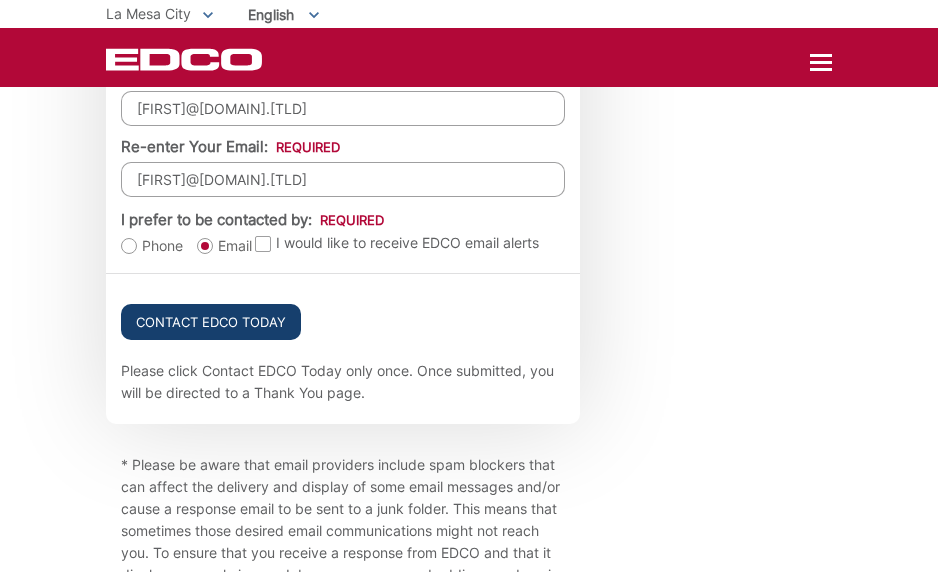click on "Contact EDCO Today" at bounding box center (211, 322) 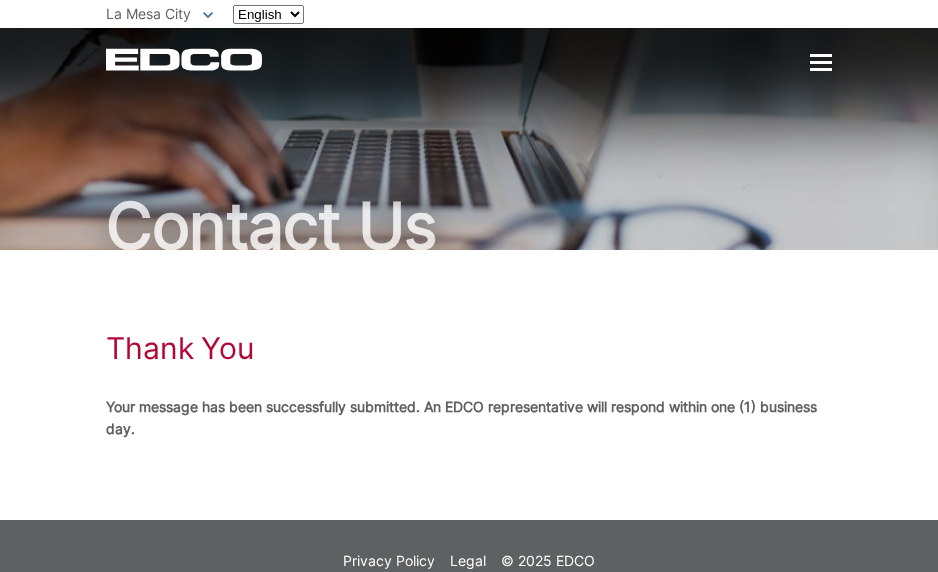 scroll, scrollTop: 0, scrollLeft: 0, axis: both 